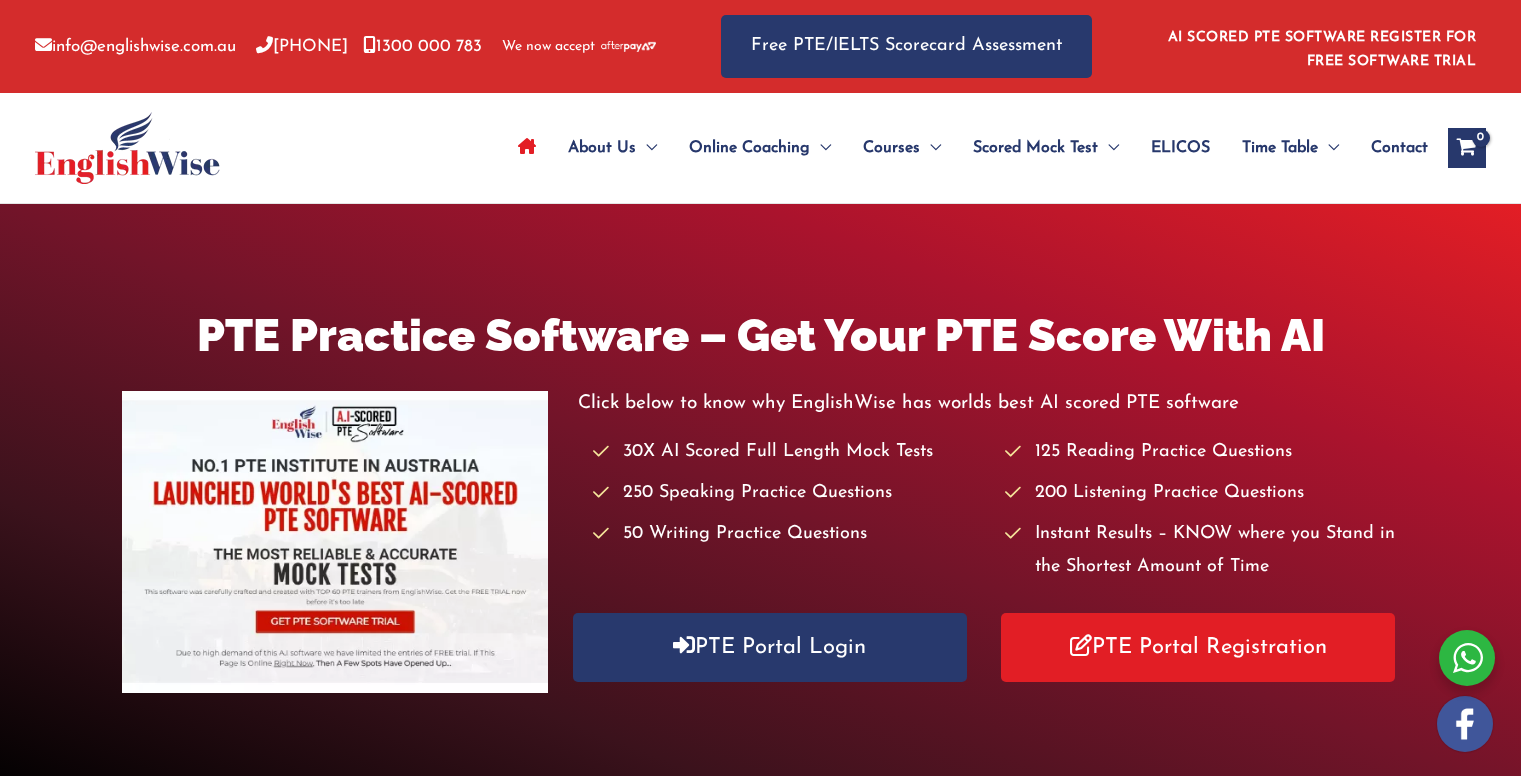 scroll, scrollTop: 0, scrollLeft: 0, axis: both 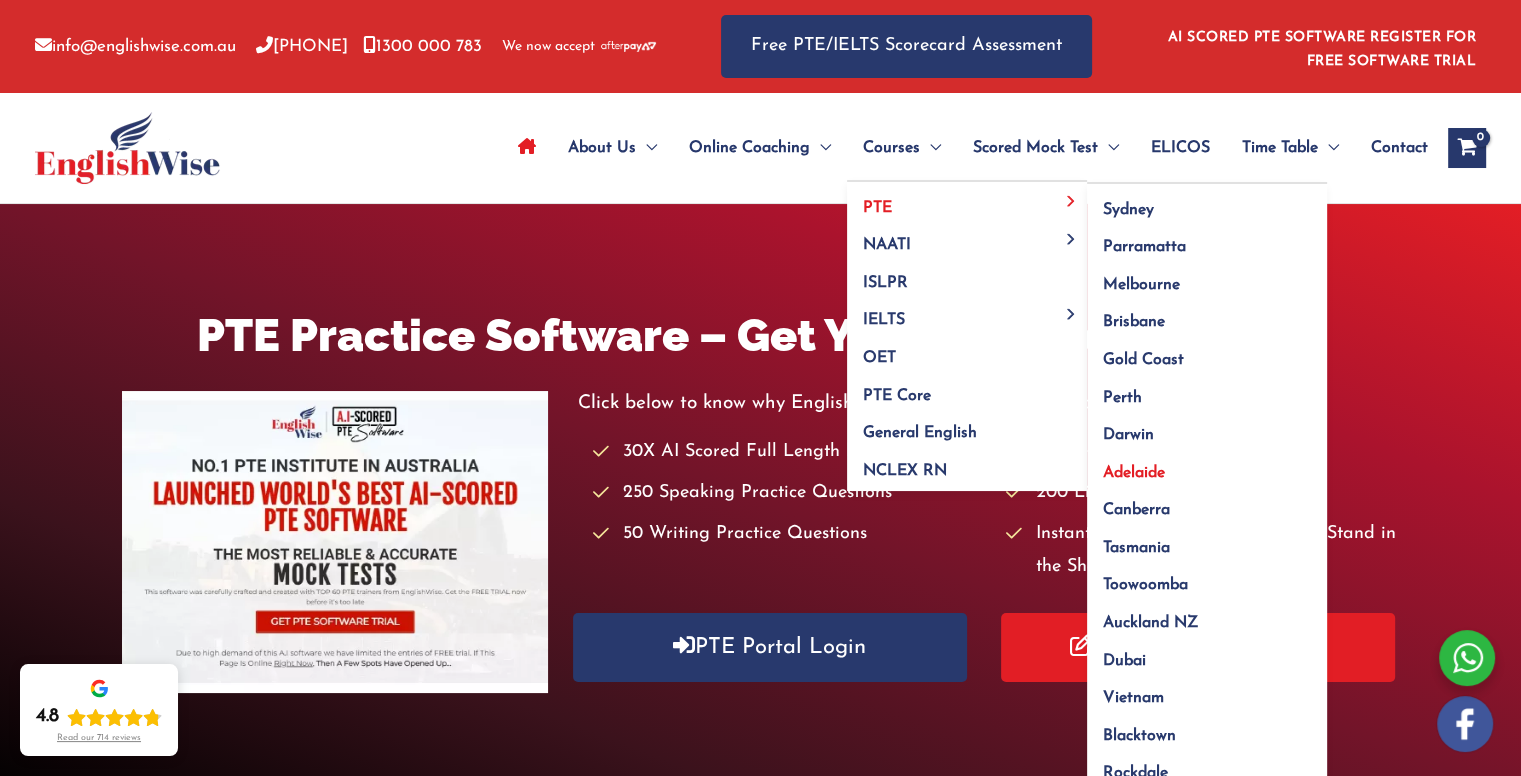 click on "Adelaide" at bounding box center [1134, 473] 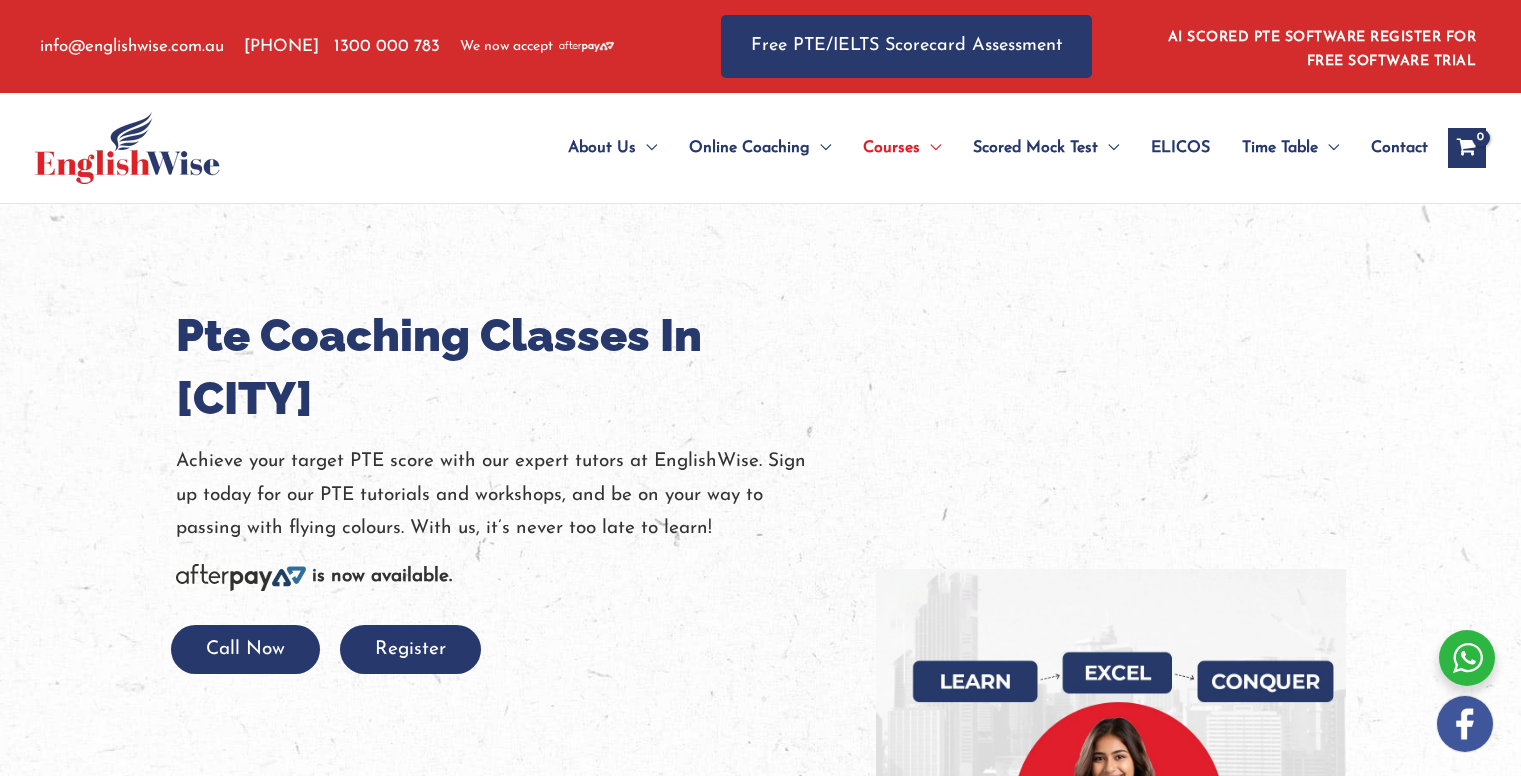 click at bounding box center (511, 437) 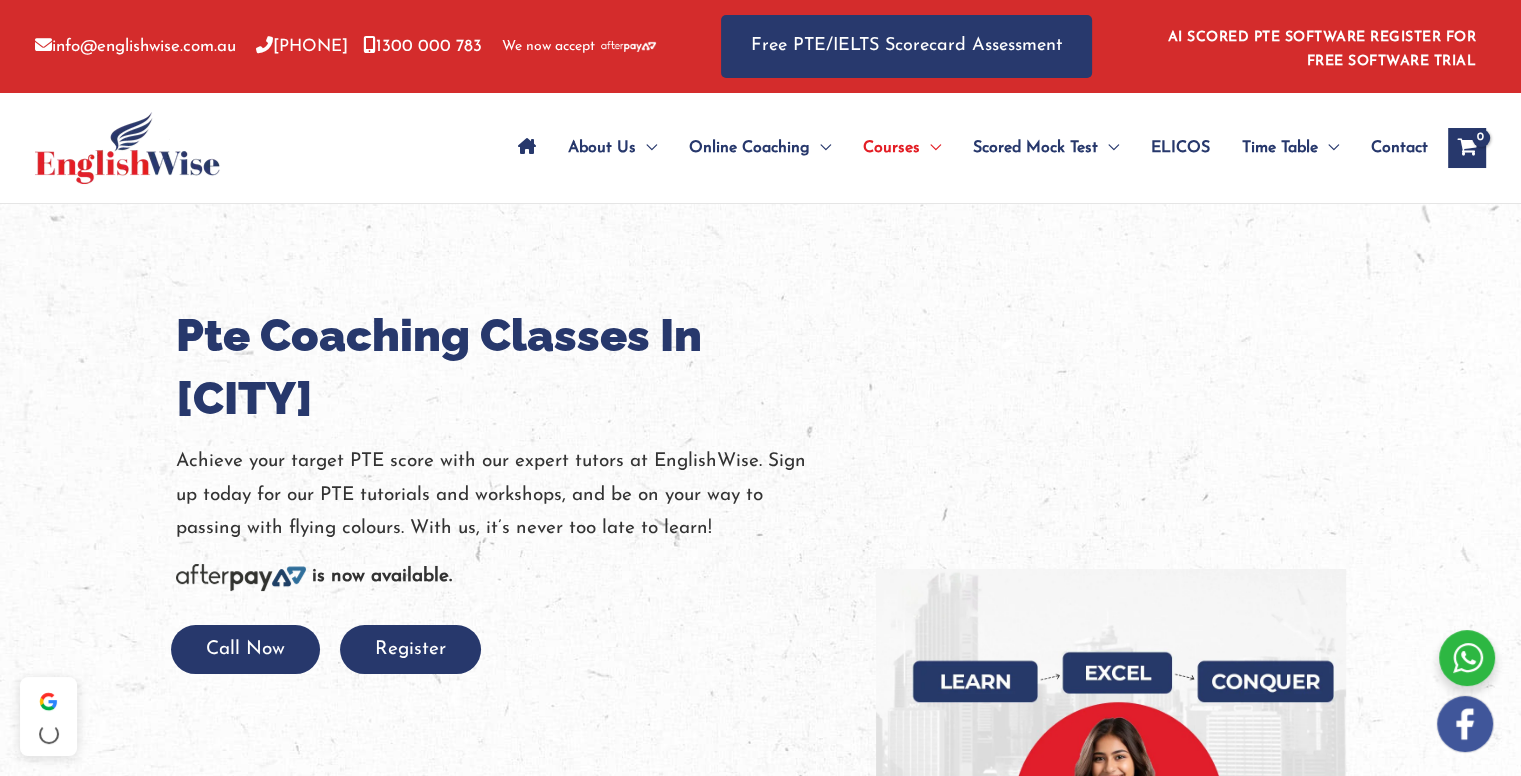 scroll, scrollTop: 0, scrollLeft: 0, axis: both 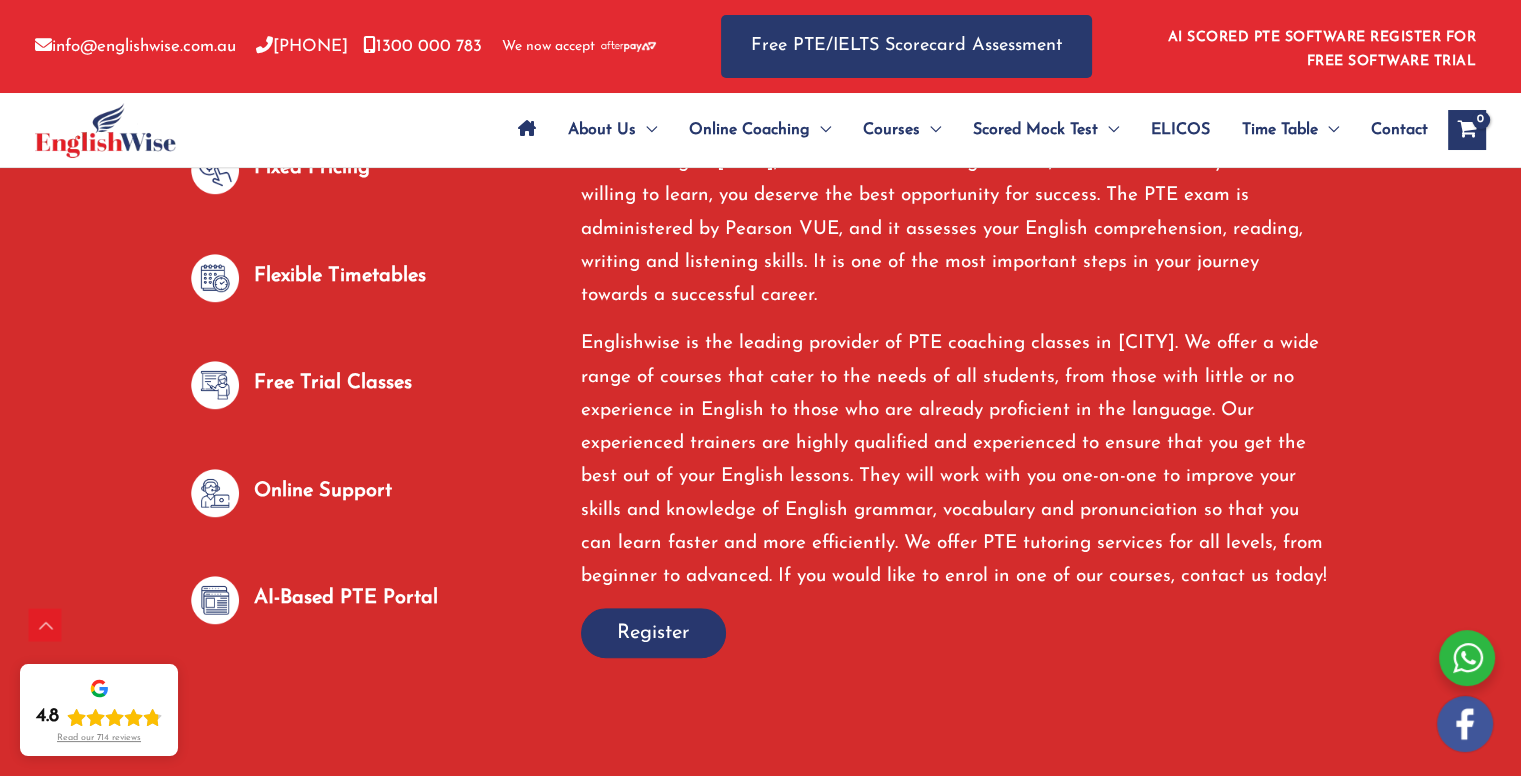 click on "Register" at bounding box center [653, 633] 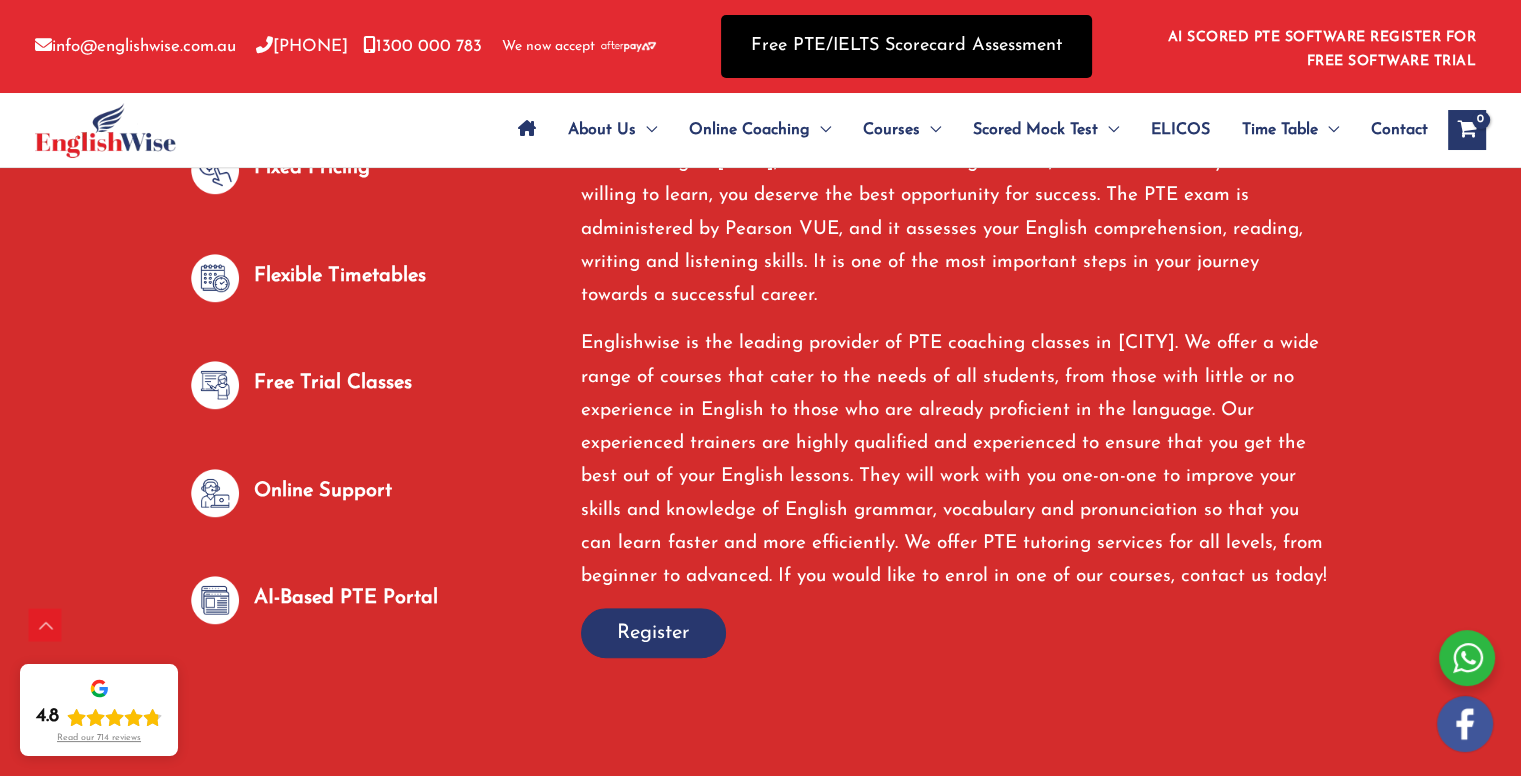 click on "Free PTE/IELTS Scorecard Assessment" at bounding box center (906, 46) 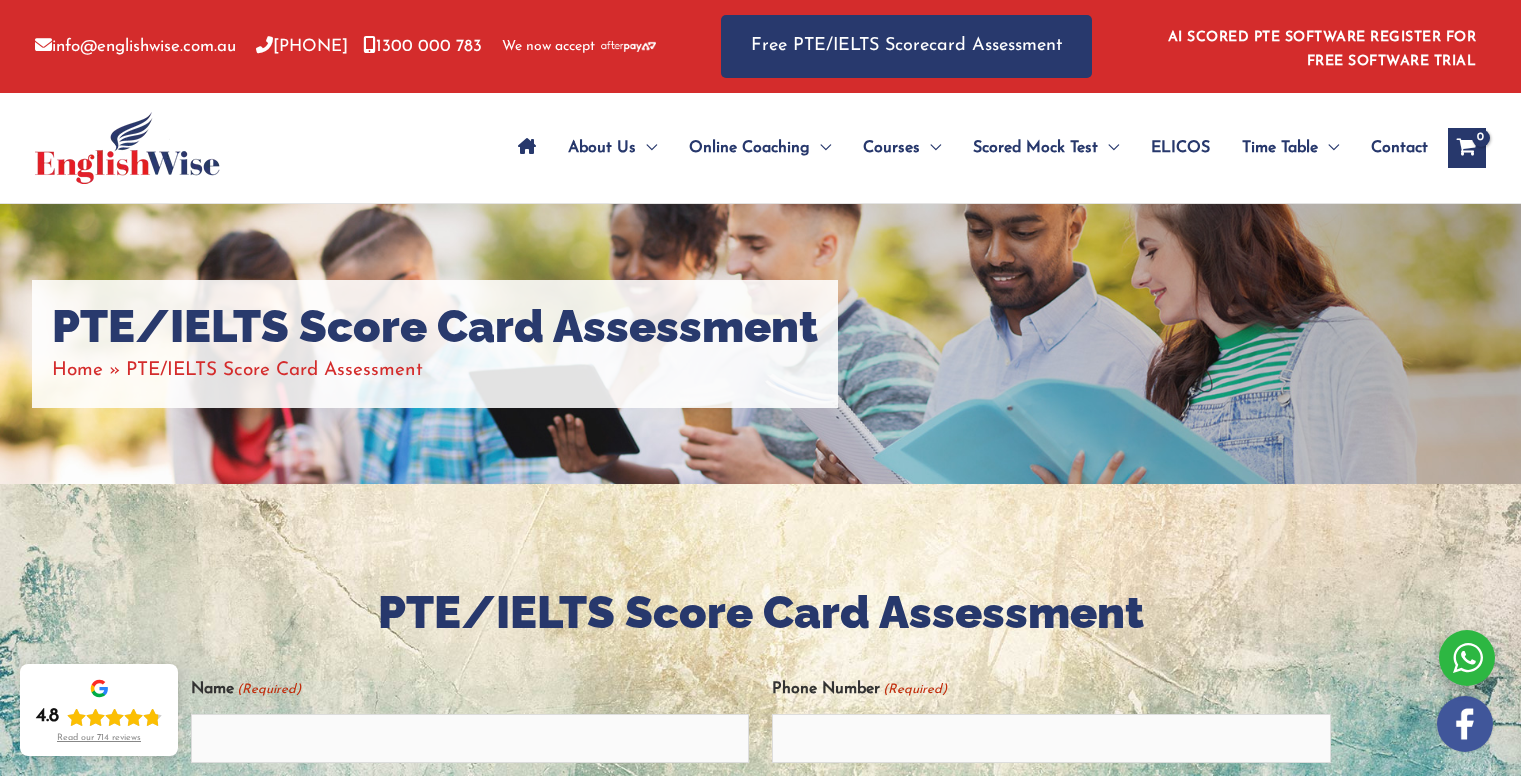 scroll, scrollTop: 147, scrollLeft: 0, axis: vertical 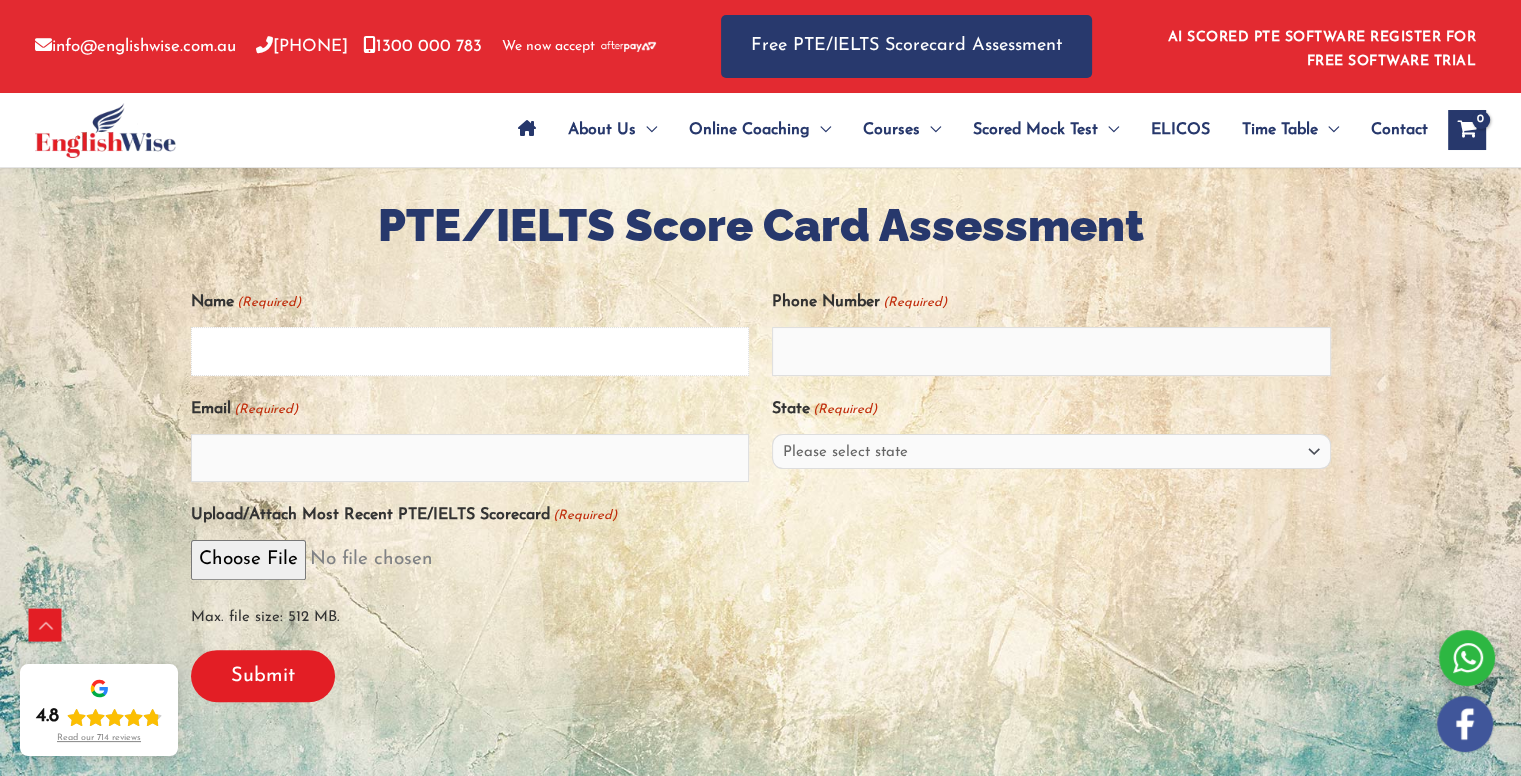 click on "Name (Required)" at bounding box center [470, 351] 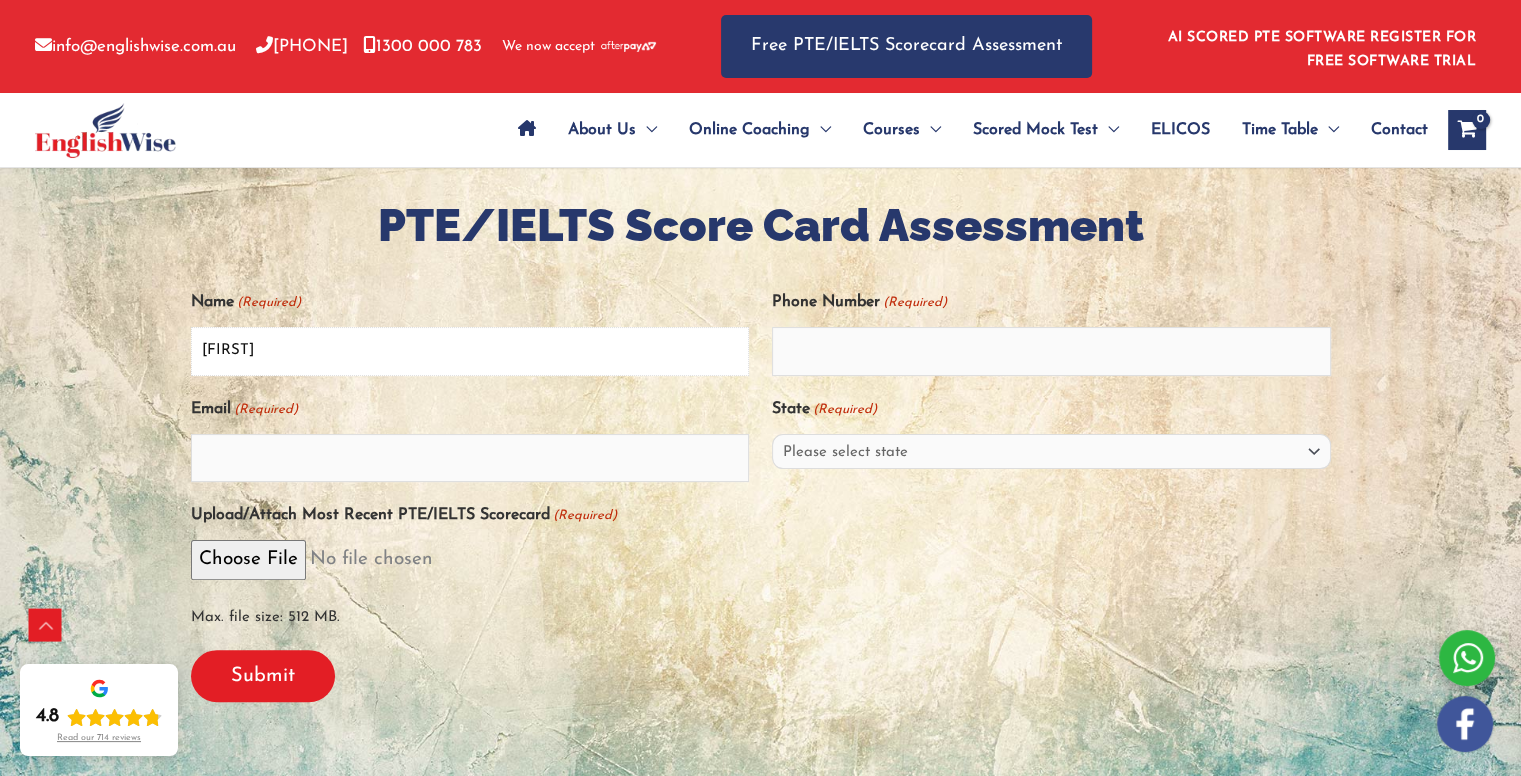 type on "Bruna" 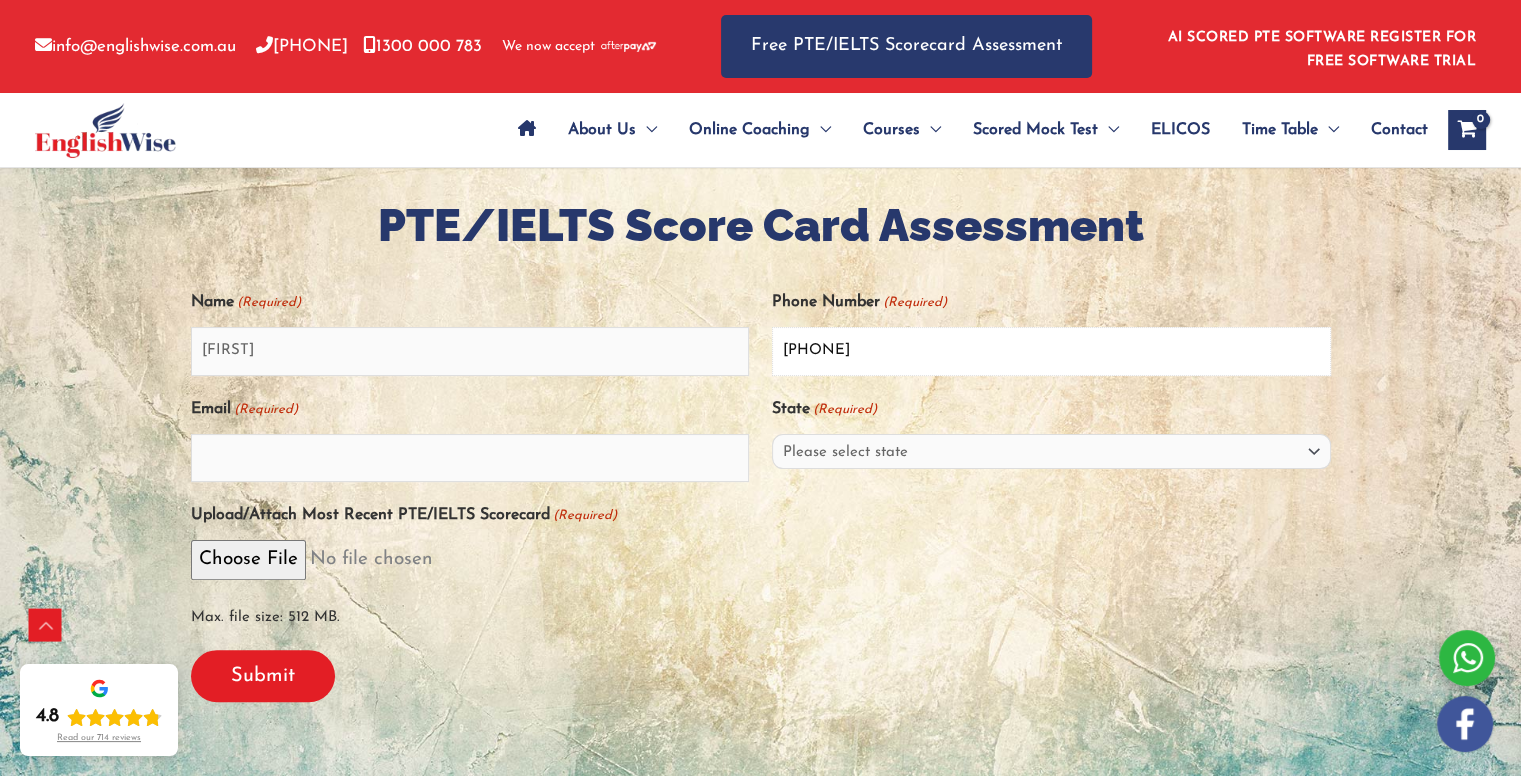 click on "04572194" at bounding box center [1051, 351] 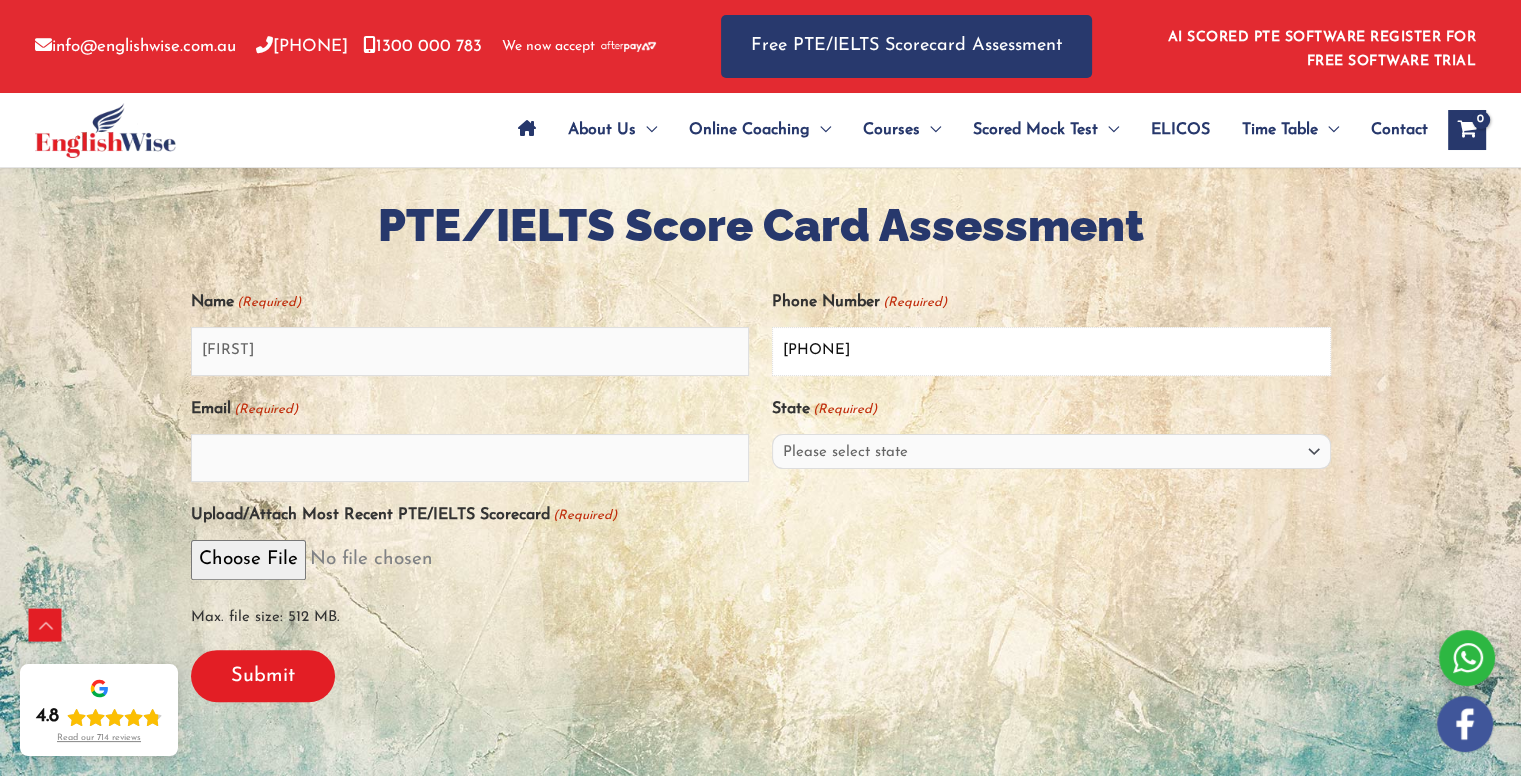 type on "0457219475" 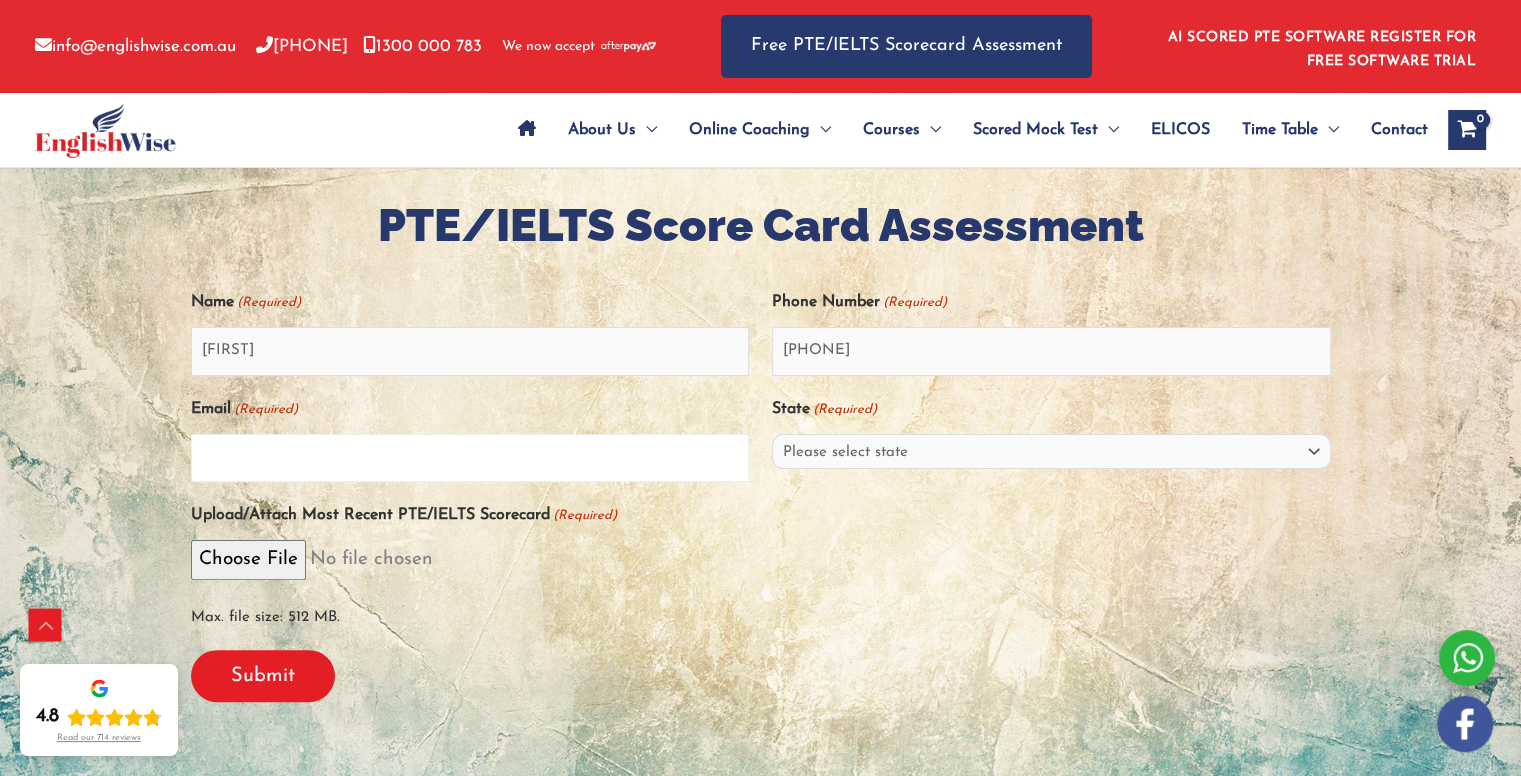 type on "brunafloresadl@gmail.com" 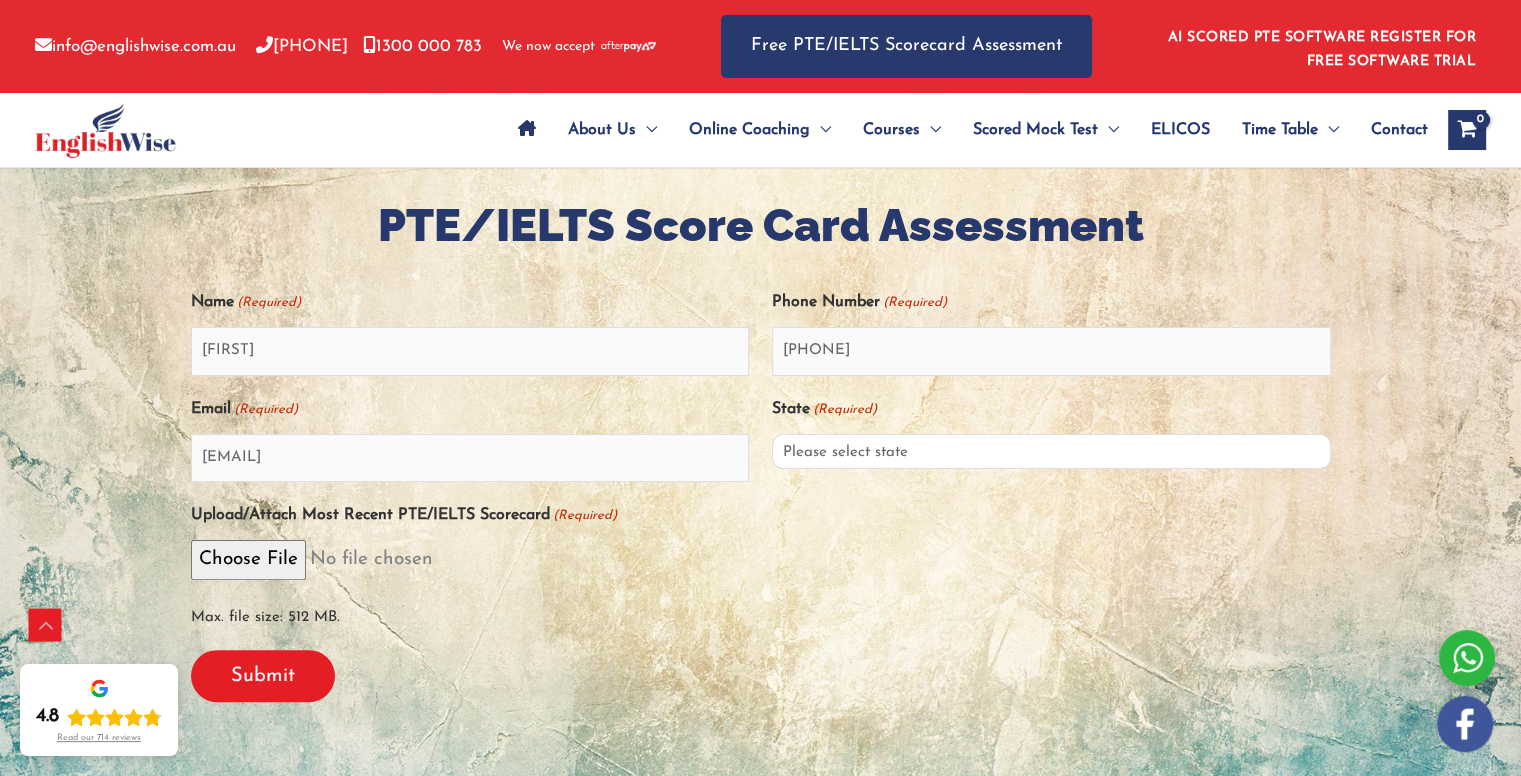 select on "South Australia (SA)" 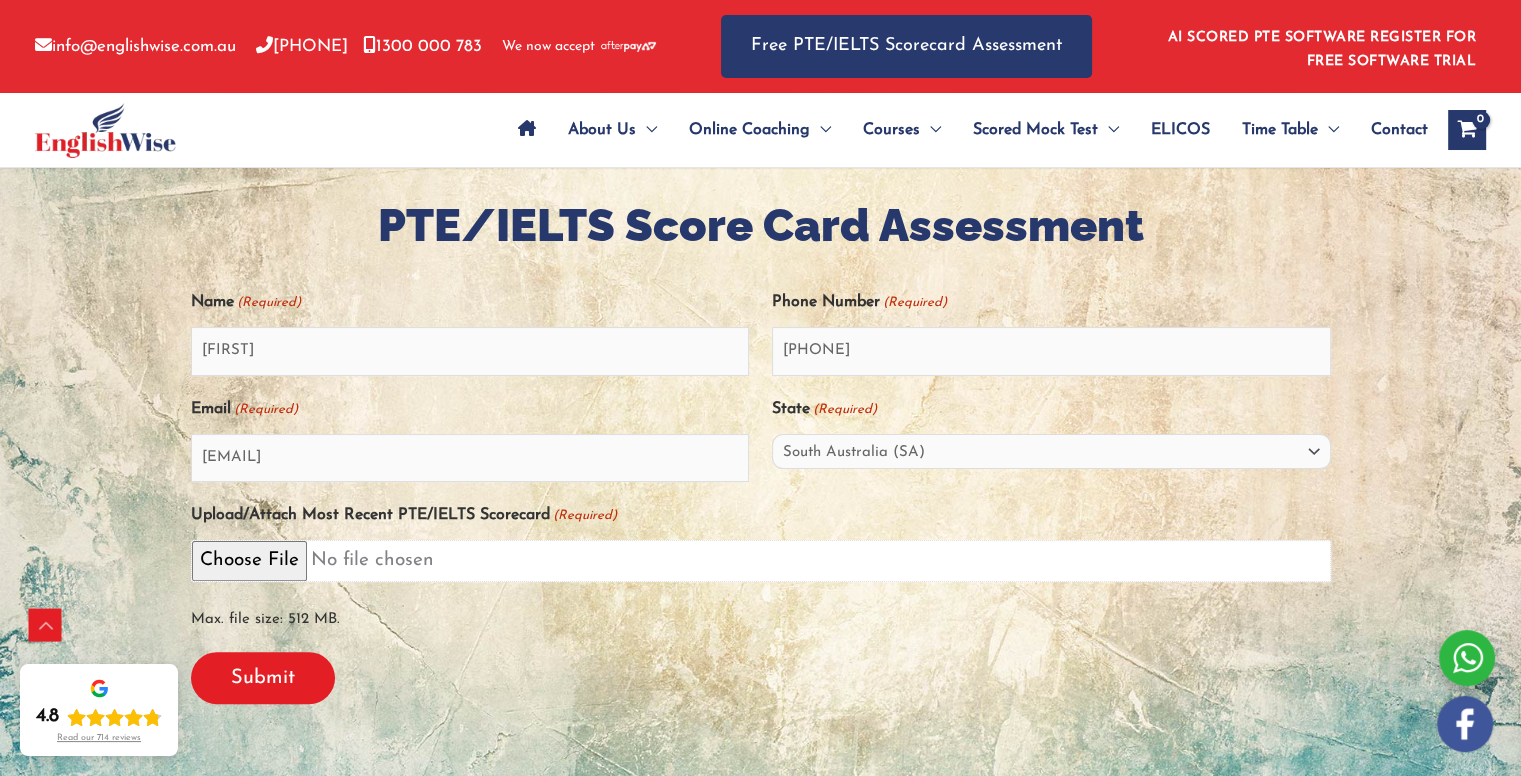 click on "Upload/Attach Most Recent PTE/IELTS Scorecard (Required)" at bounding box center (761, 560) 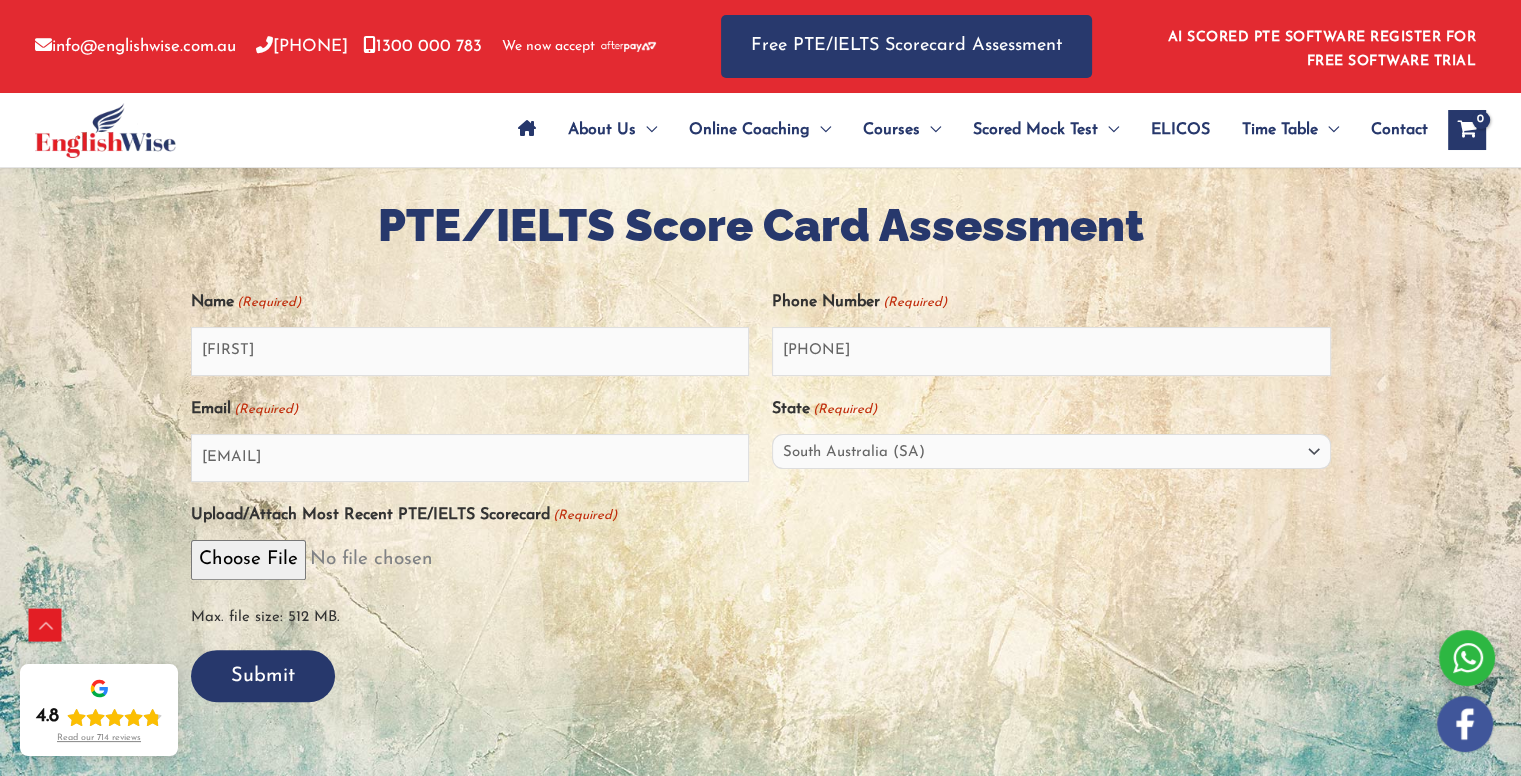 click on "Submit" at bounding box center [263, 676] 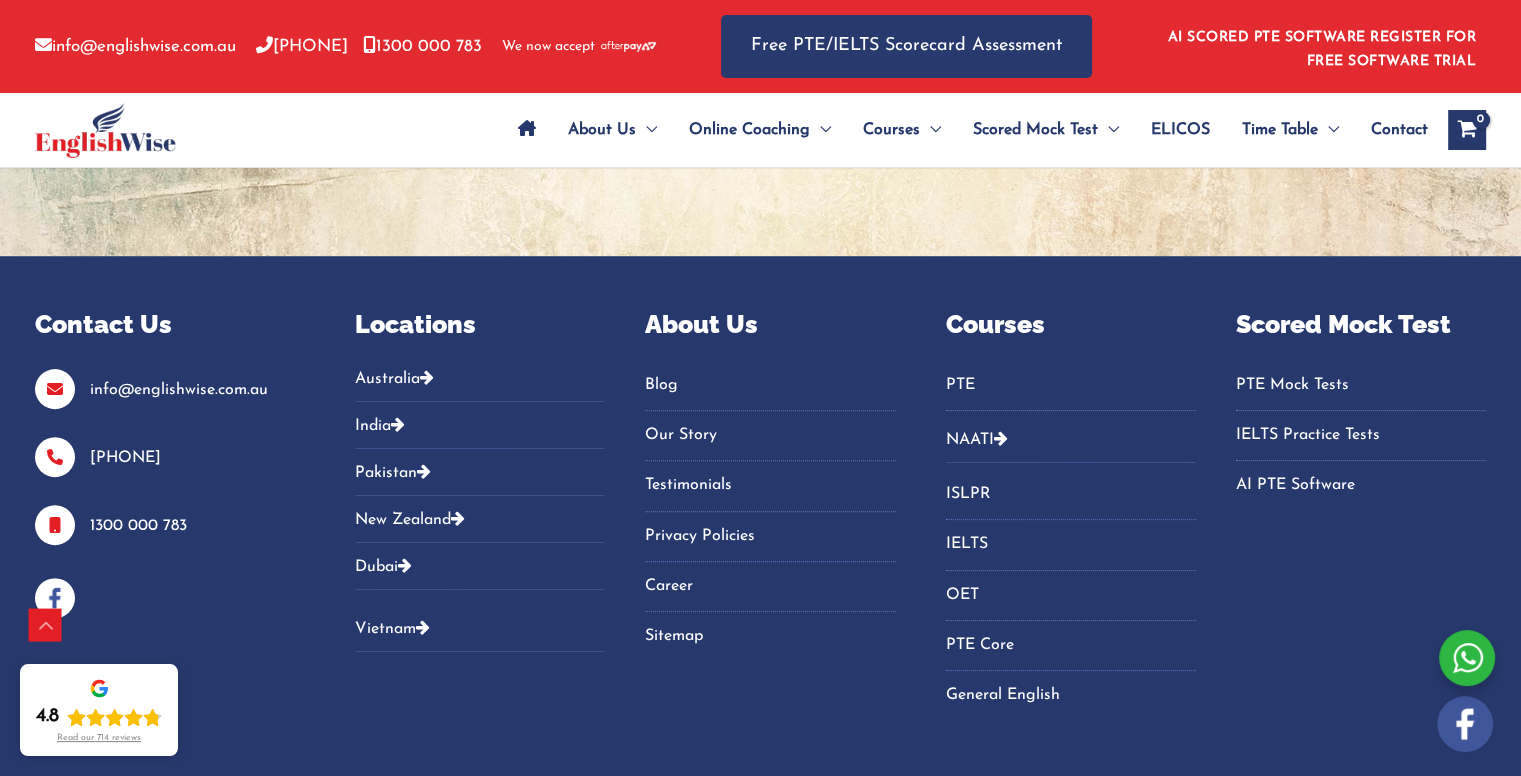scroll, scrollTop: 572, scrollLeft: 0, axis: vertical 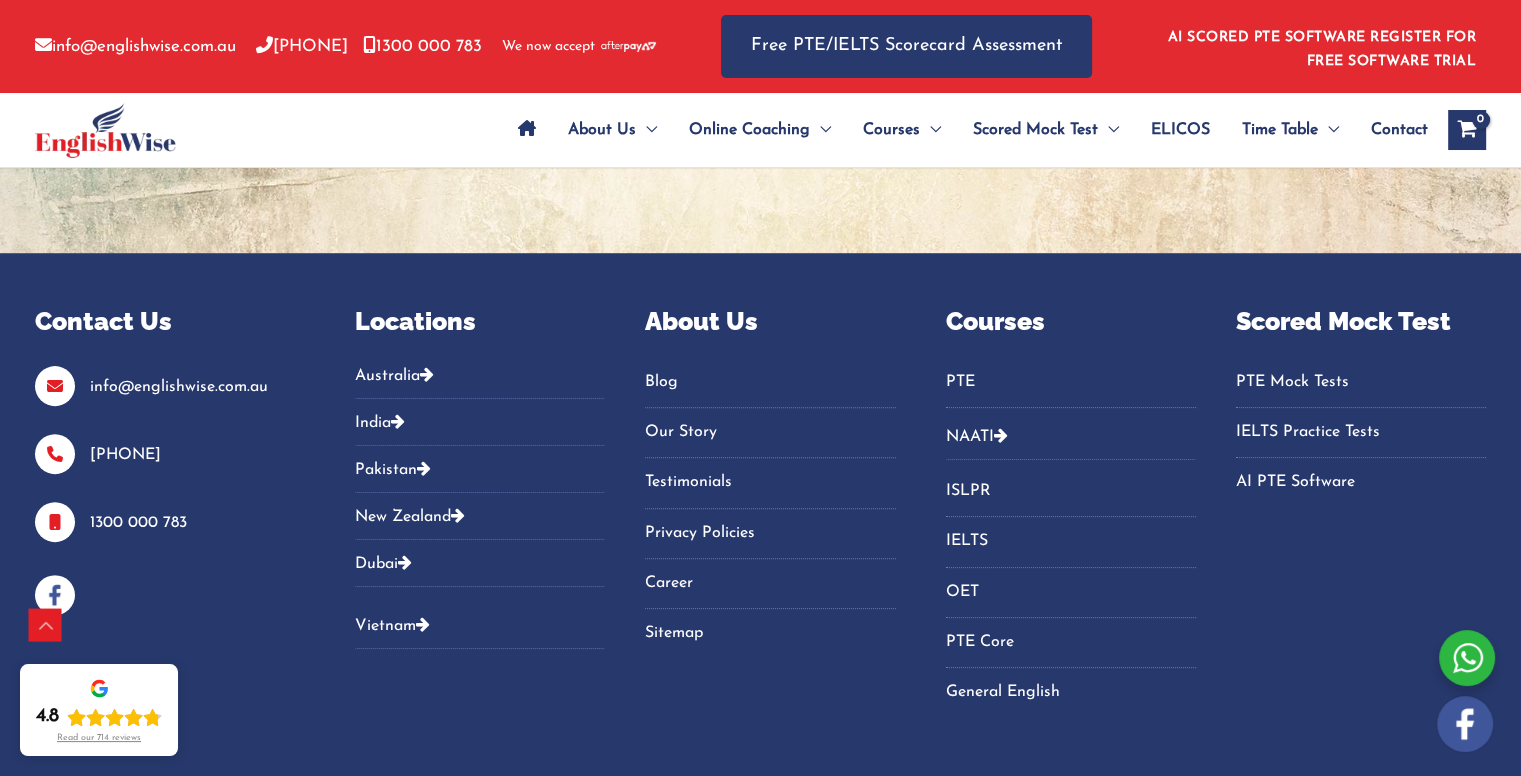 click at bounding box center (760, 83) 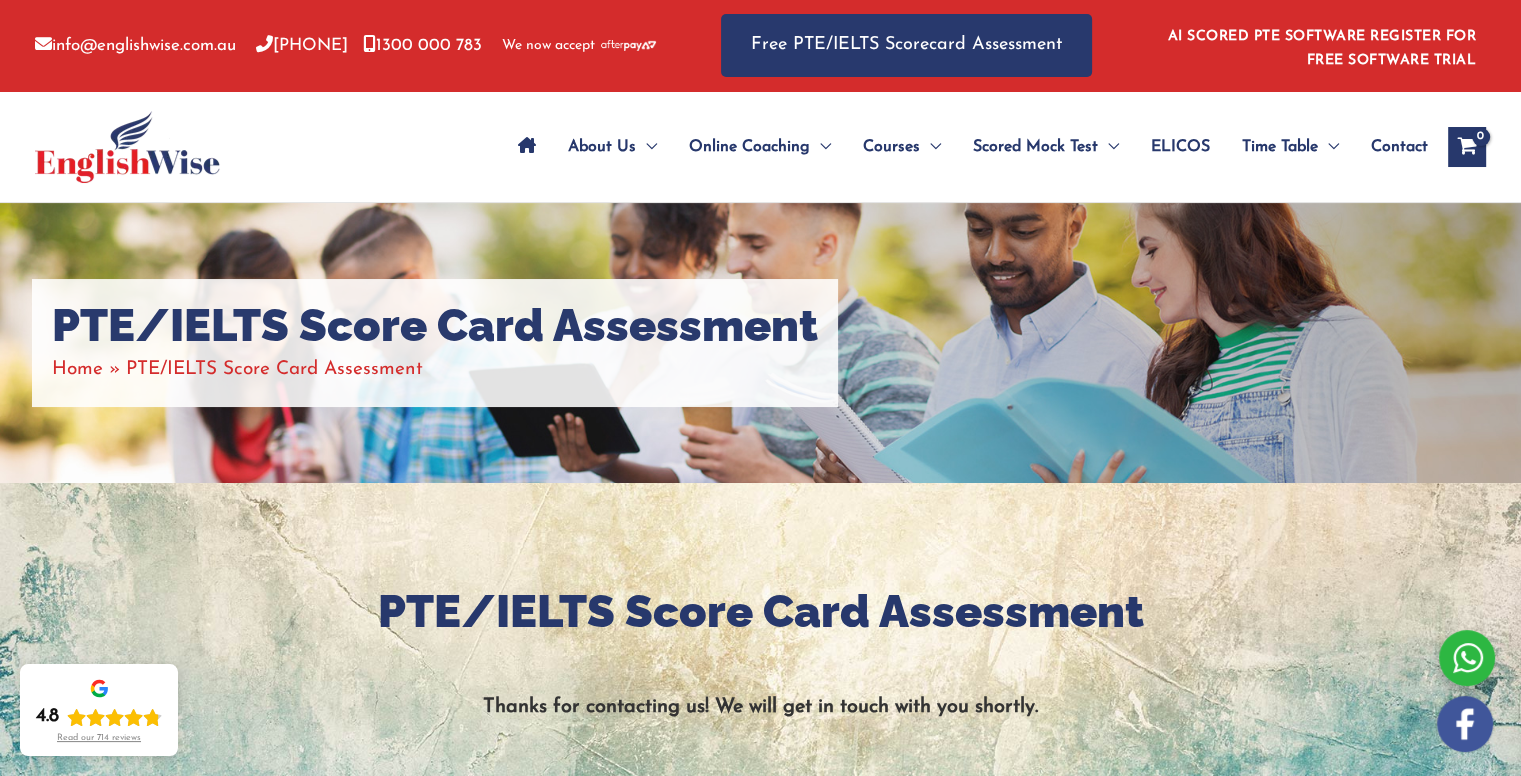scroll, scrollTop: 0, scrollLeft: 0, axis: both 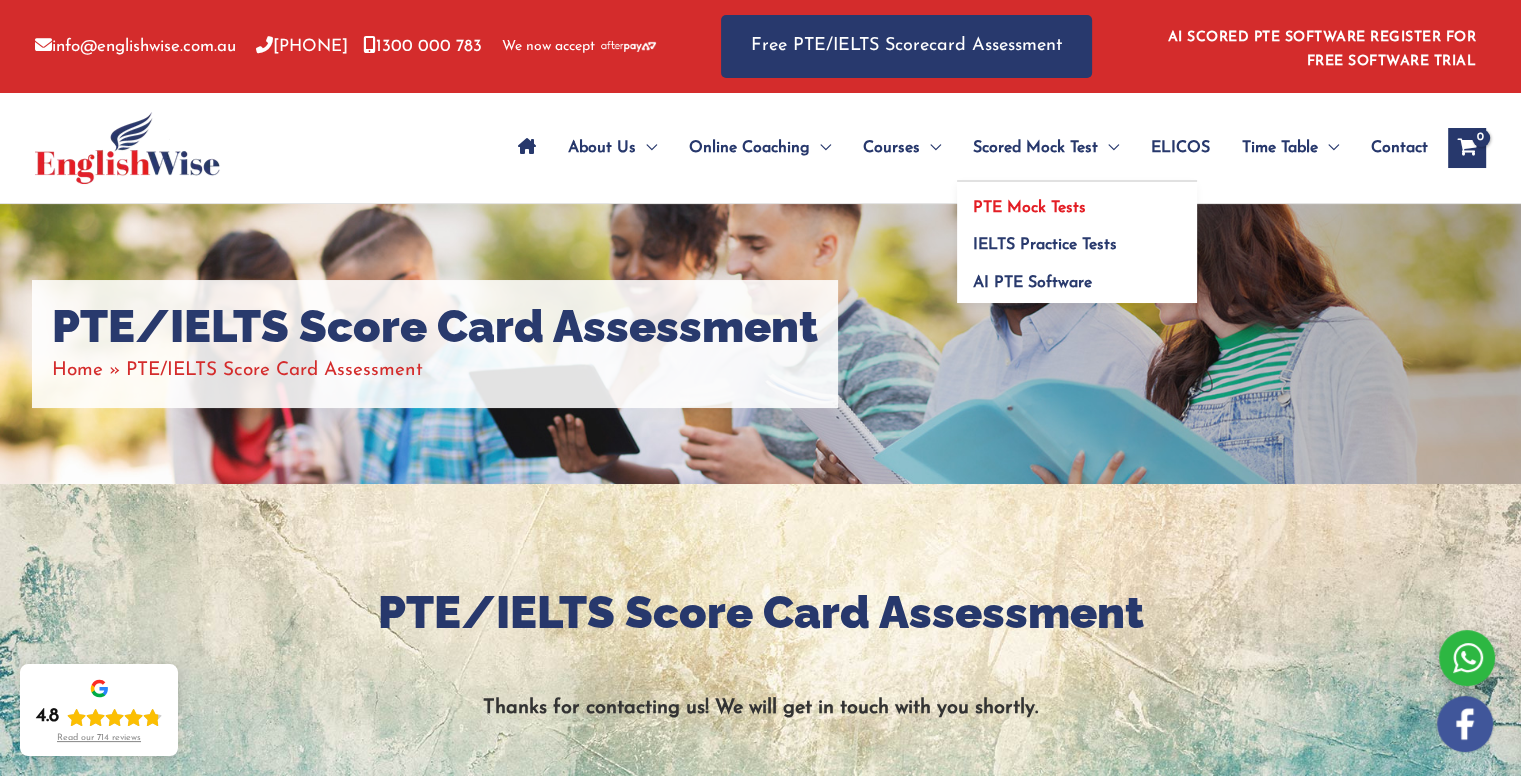 click on "PTE Mock Tests" at bounding box center (1029, 208) 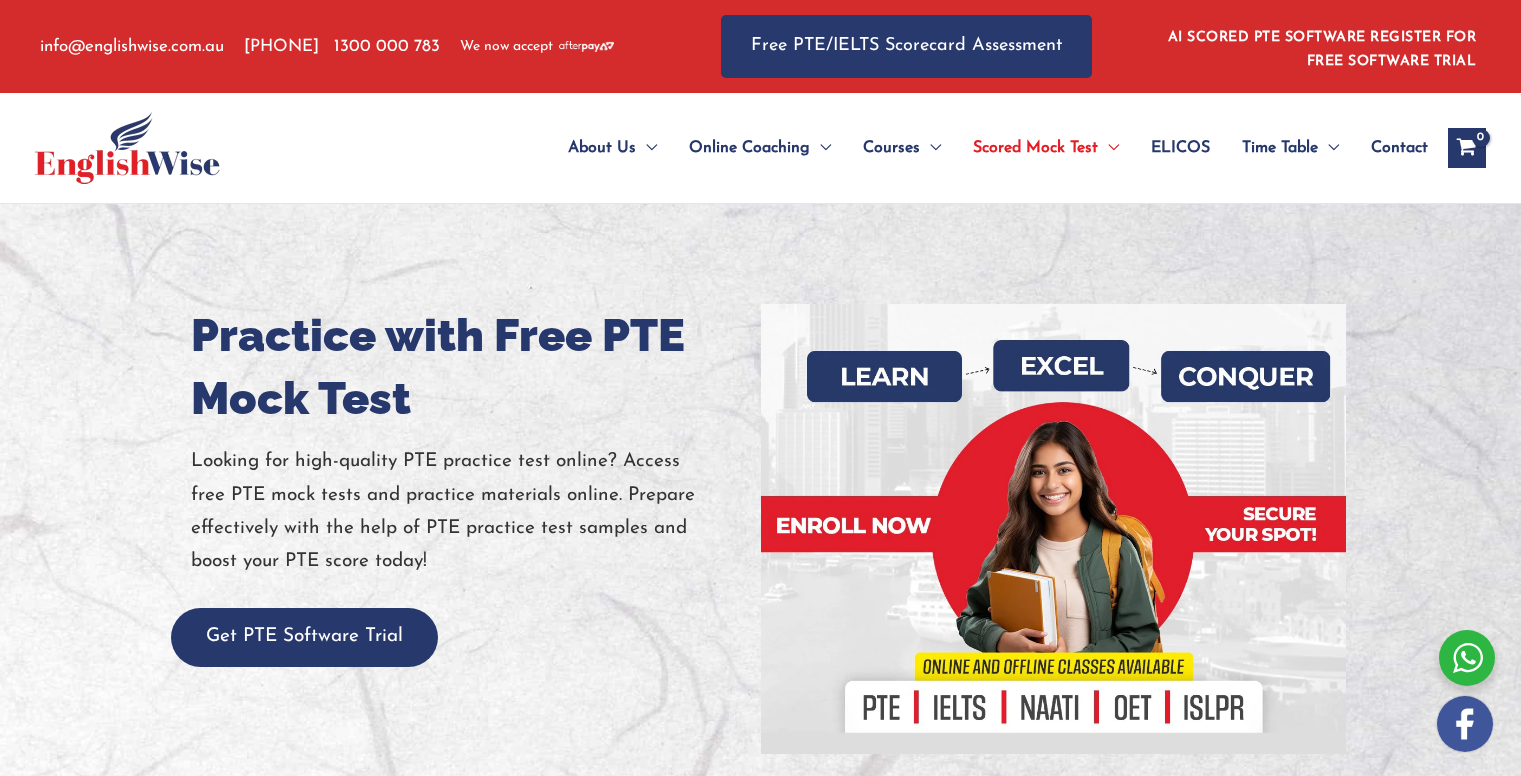 scroll, scrollTop: 0, scrollLeft: 0, axis: both 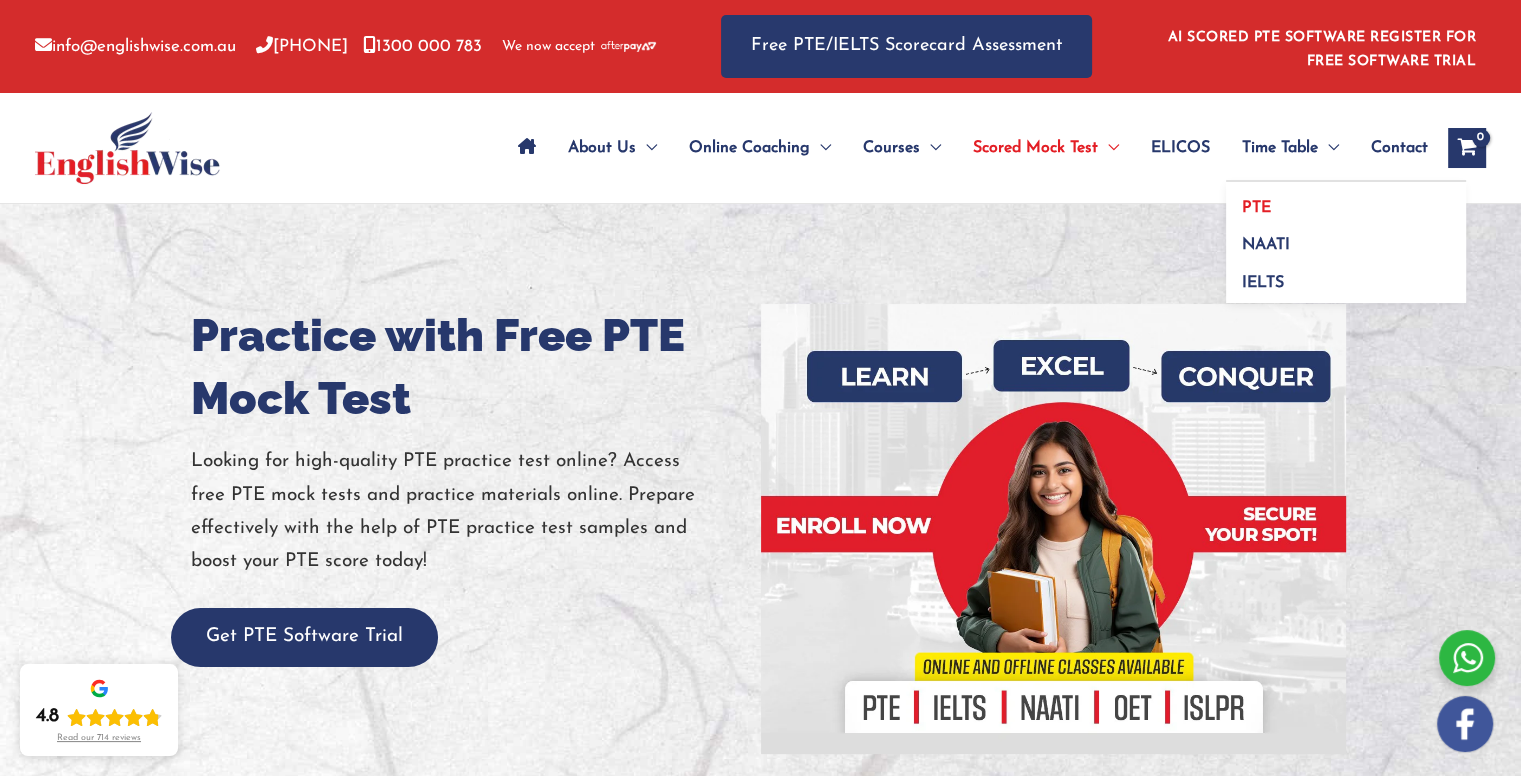 click on "PTE" at bounding box center [1256, 208] 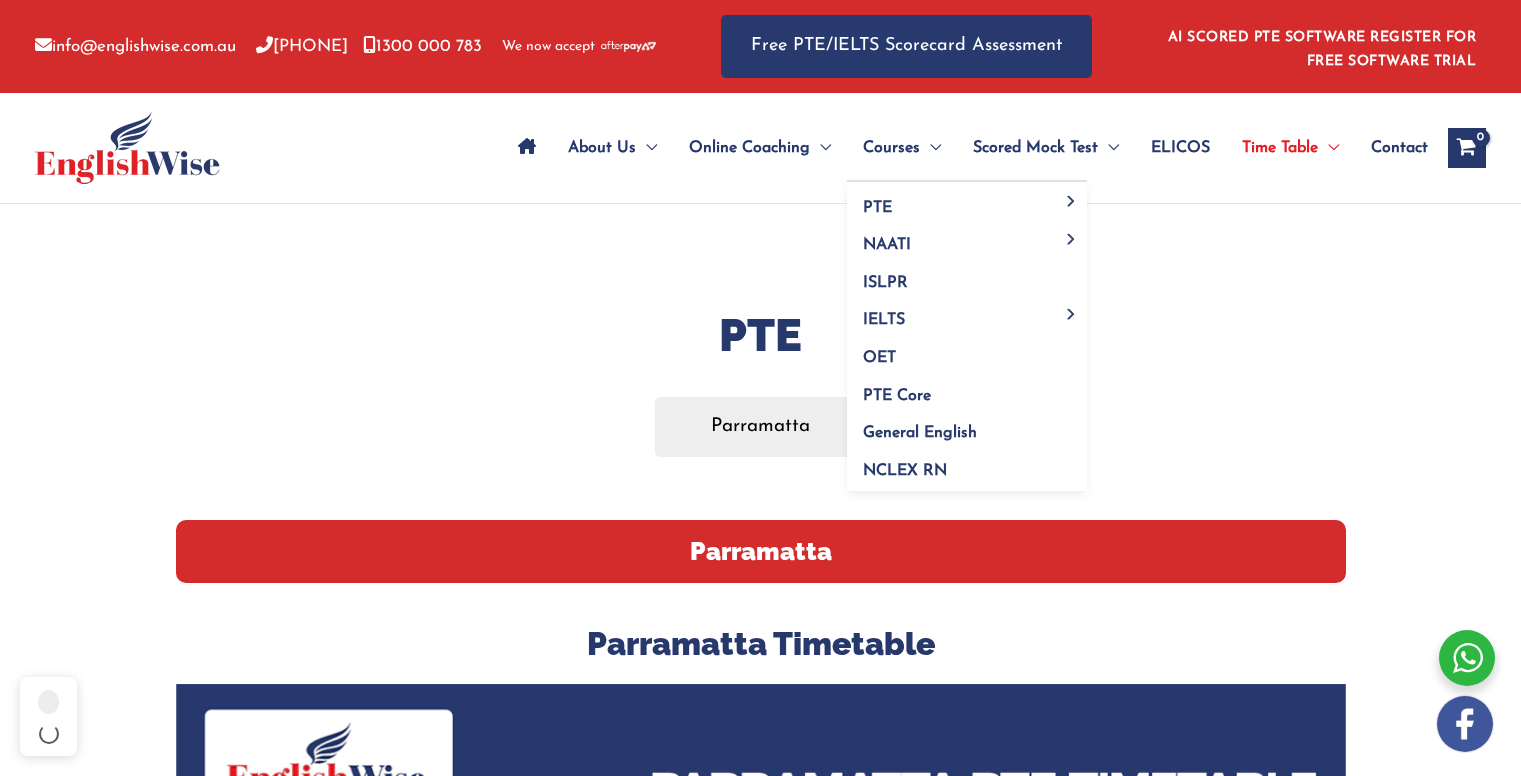 scroll, scrollTop: 0, scrollLeft: 0, axis: both 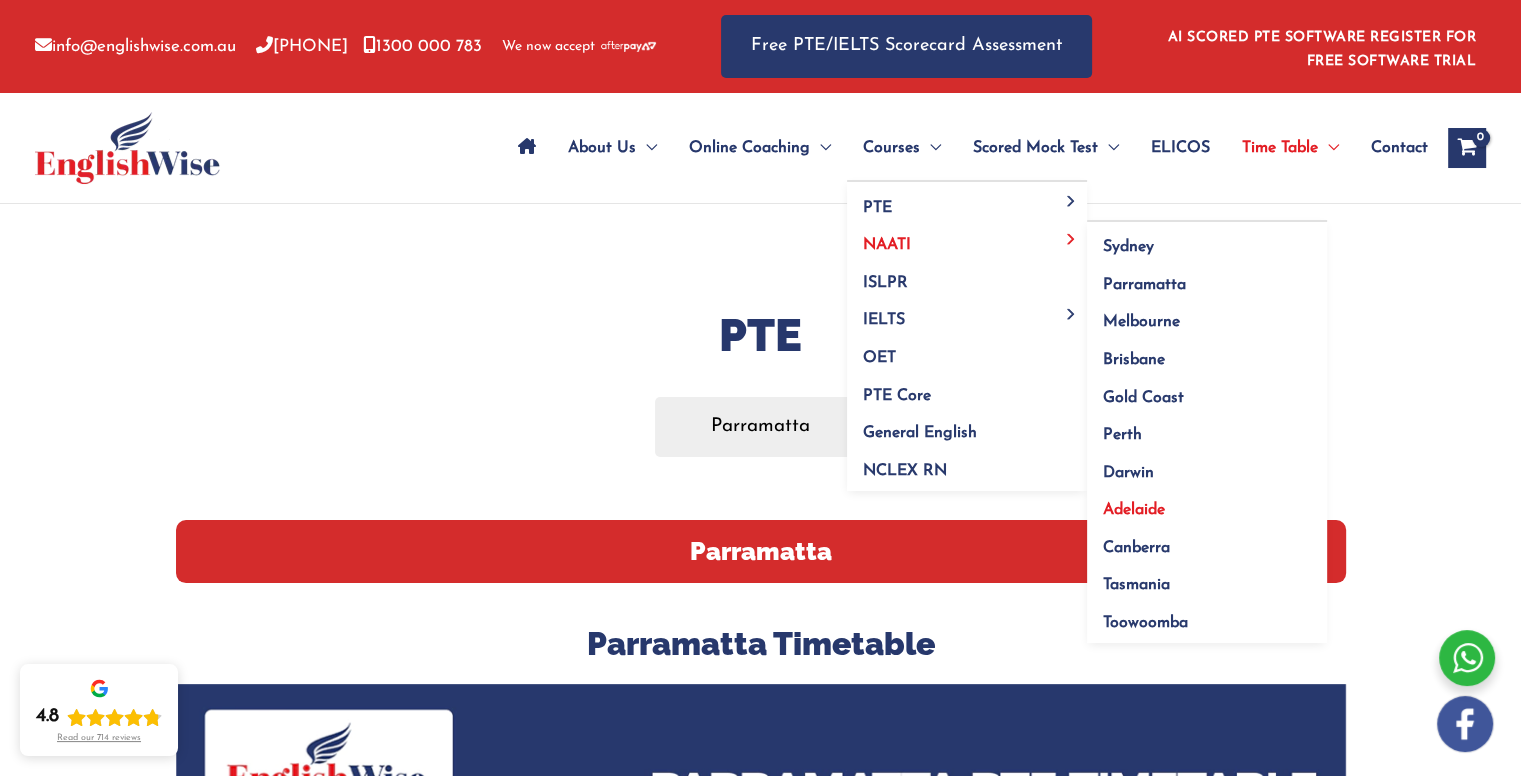 click on "Adelaide" at bounding box center (1134, 510) 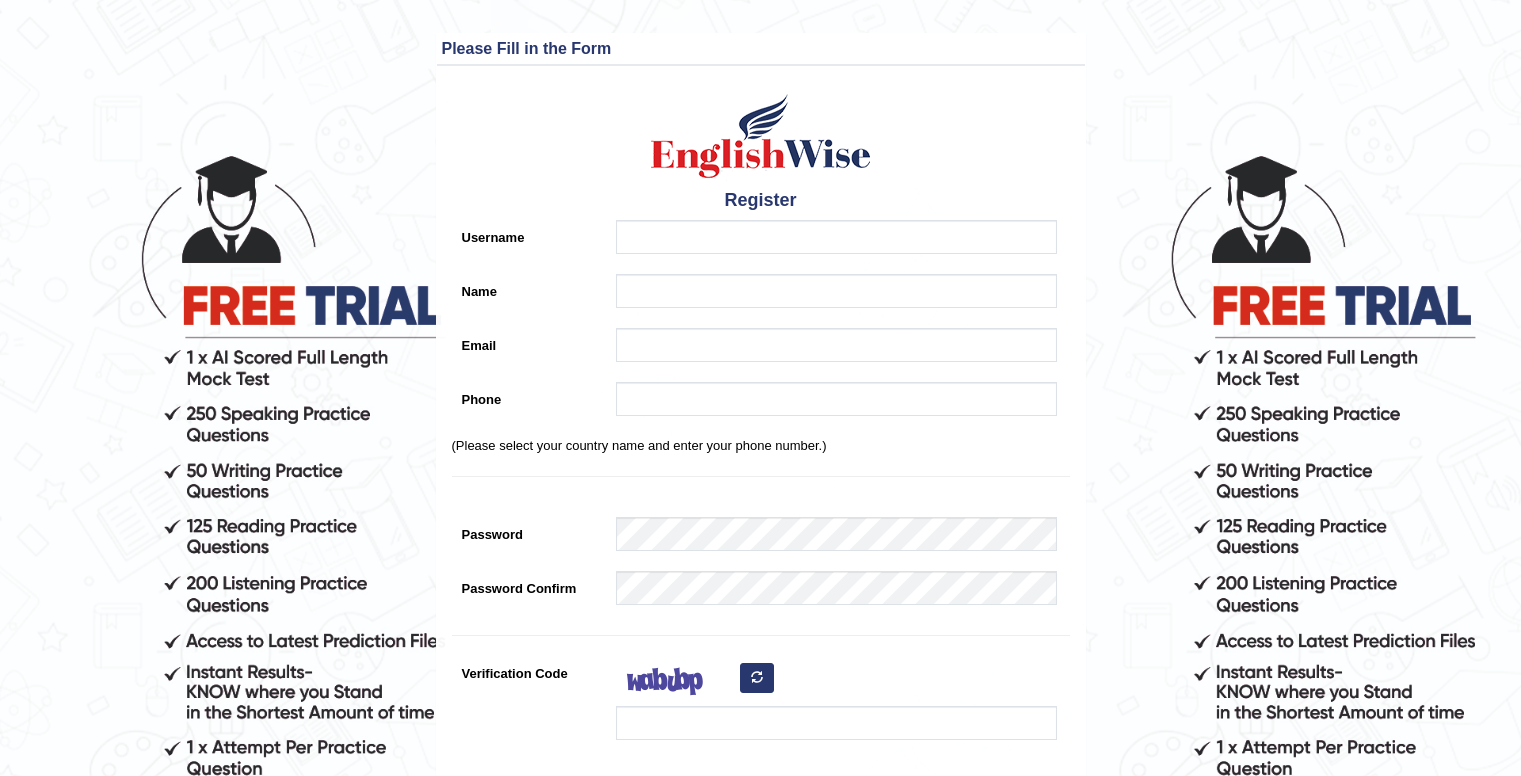 scroll, scrollTop: 0, scrollLeft: 0, axis: both 